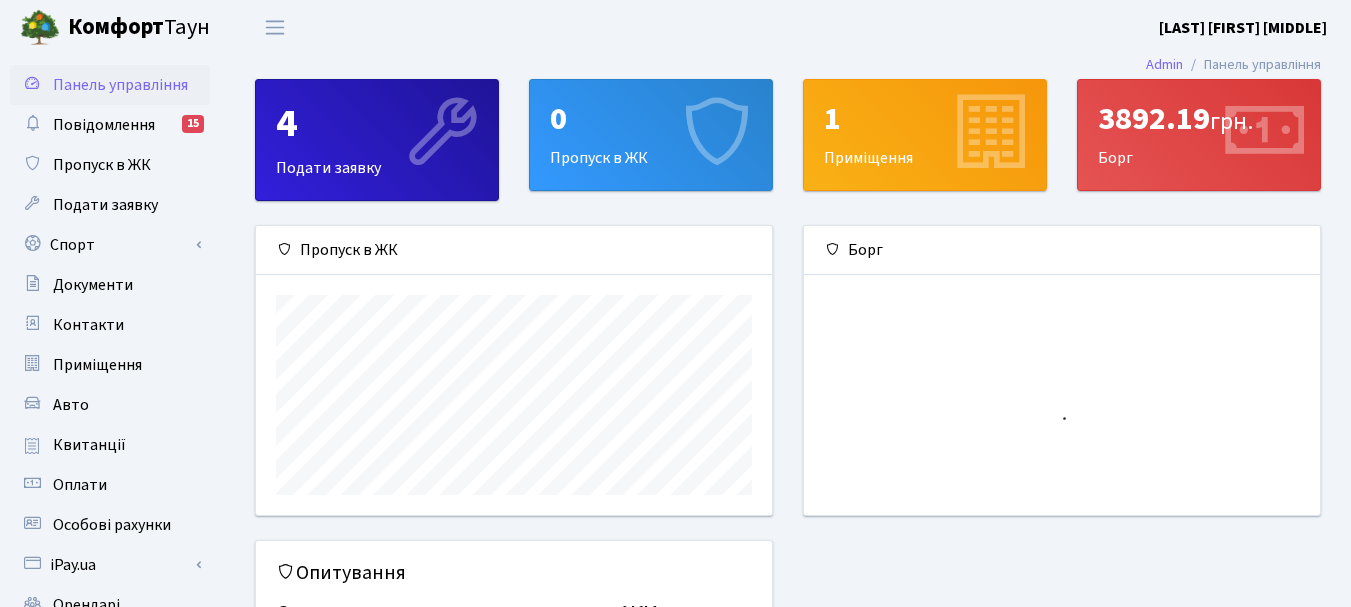 scroll, scrollTop: 0, scrollLeft: 0, axis: both 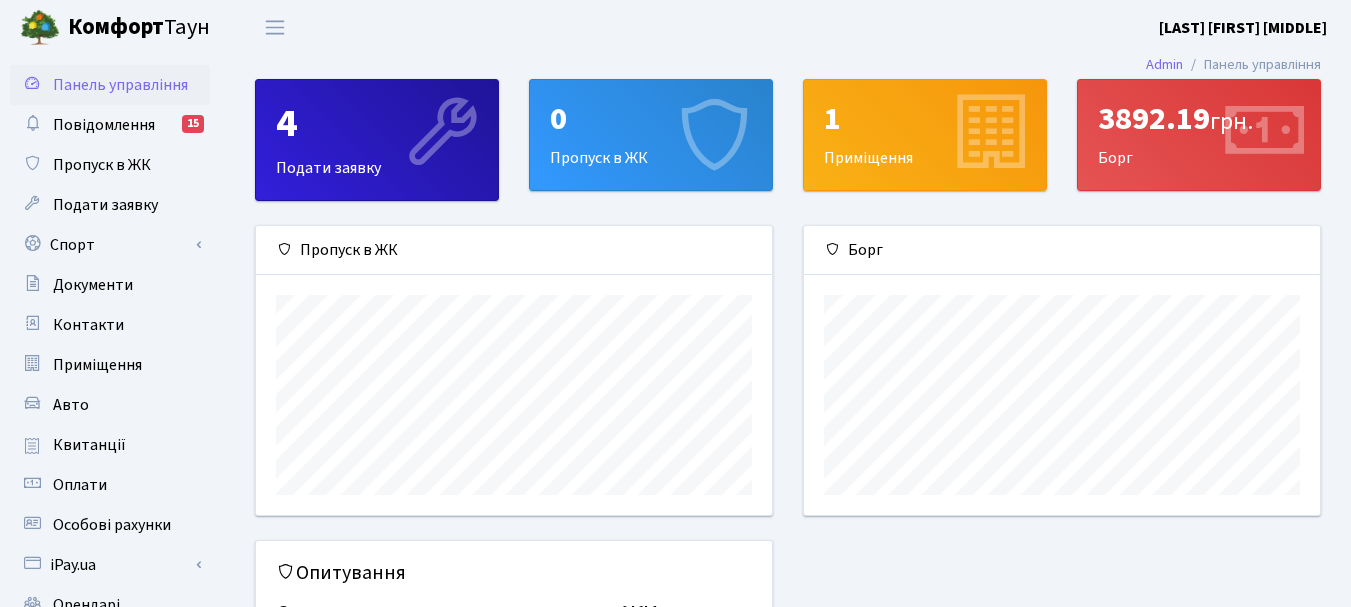 click on "0" at bounding box center (651, 119) 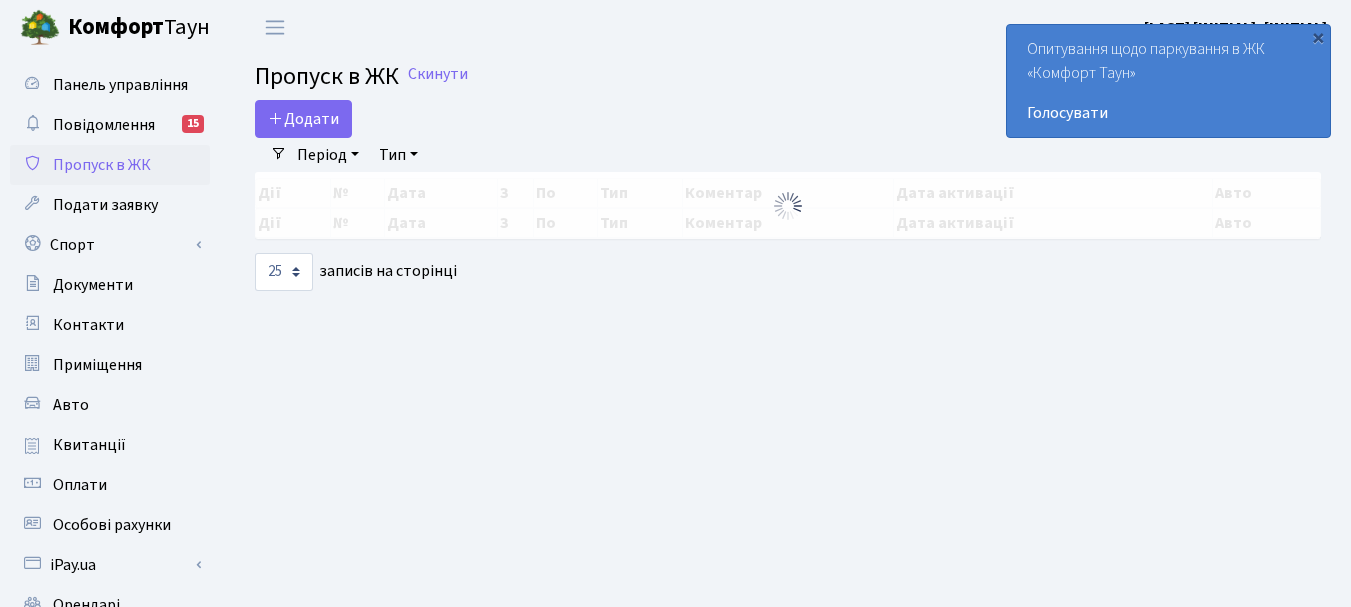 select on "25" 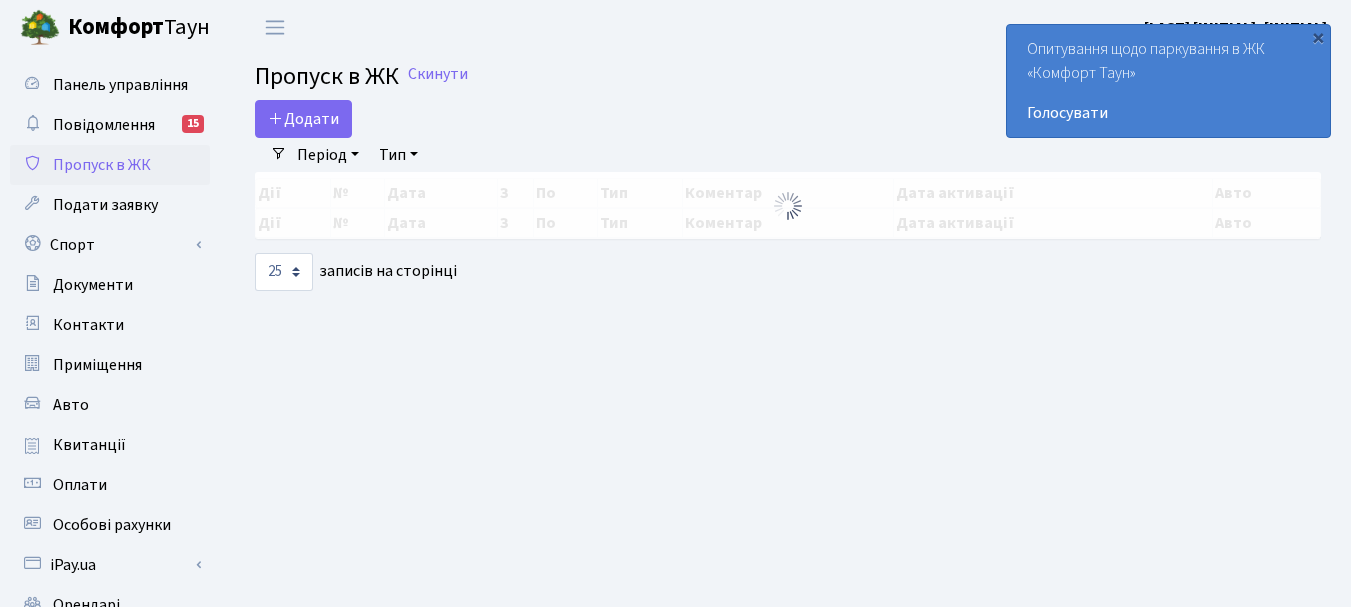 scroll, scrollTop: 0, scrollLeft: 0, axis: both 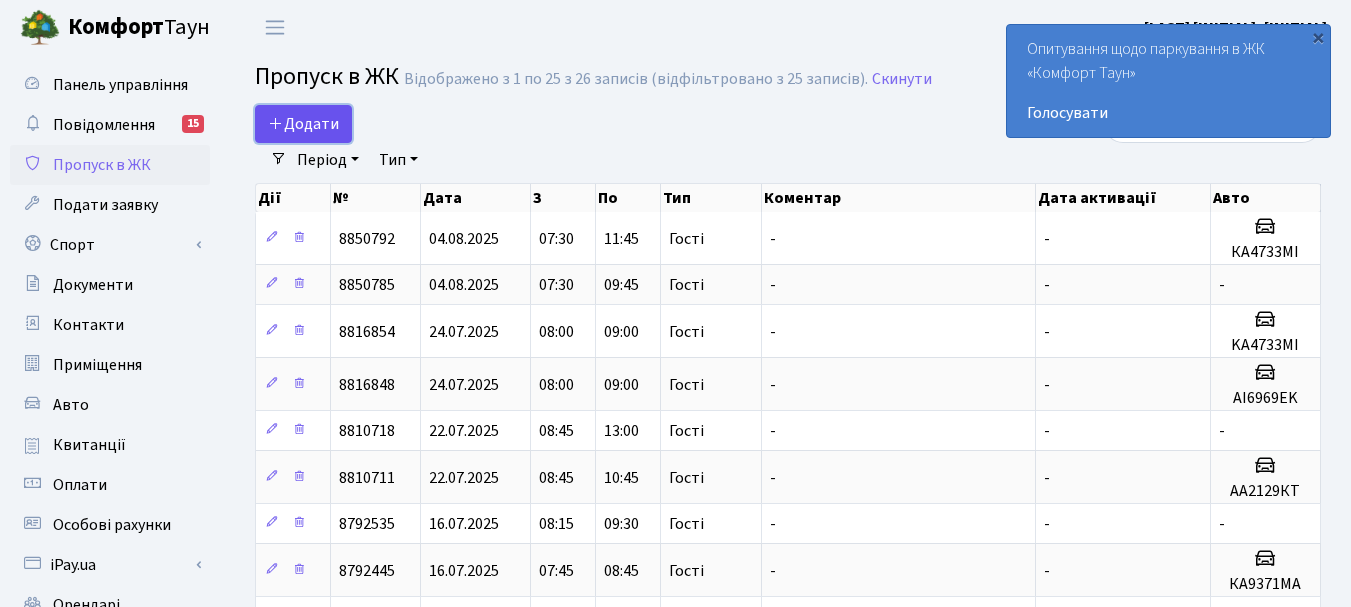 click on "Додати" at bounding box center (303, 124) 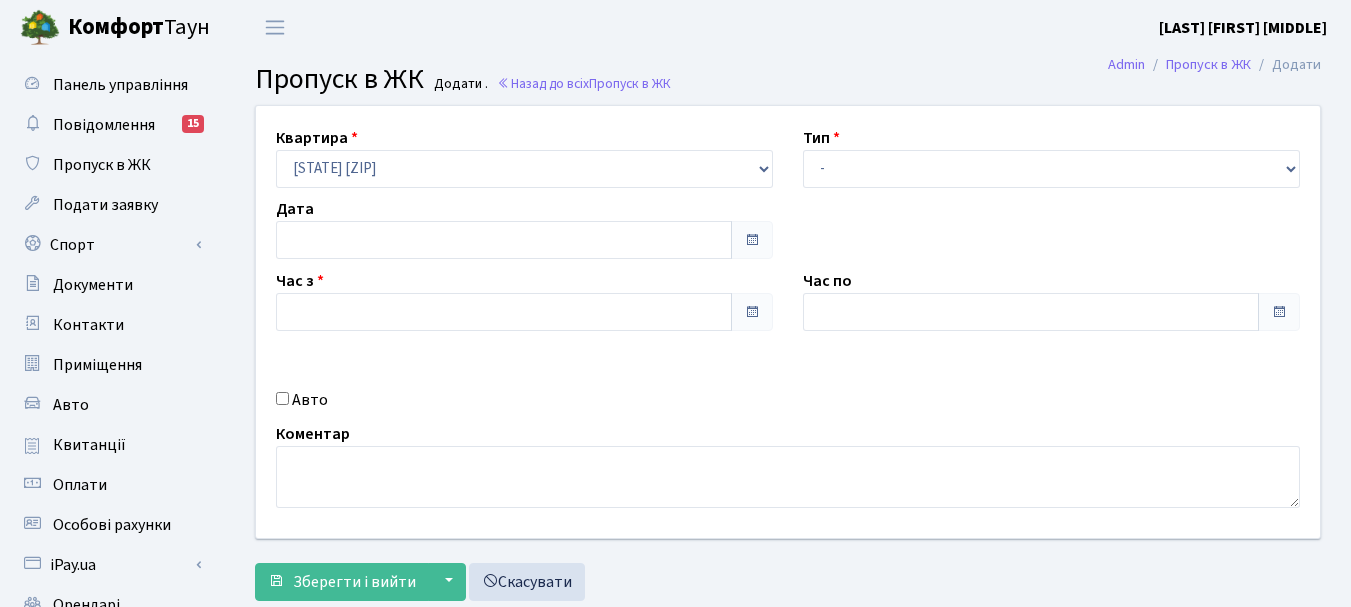 scroll, scrollTop: 0, scrollLeft: 0, axis: both 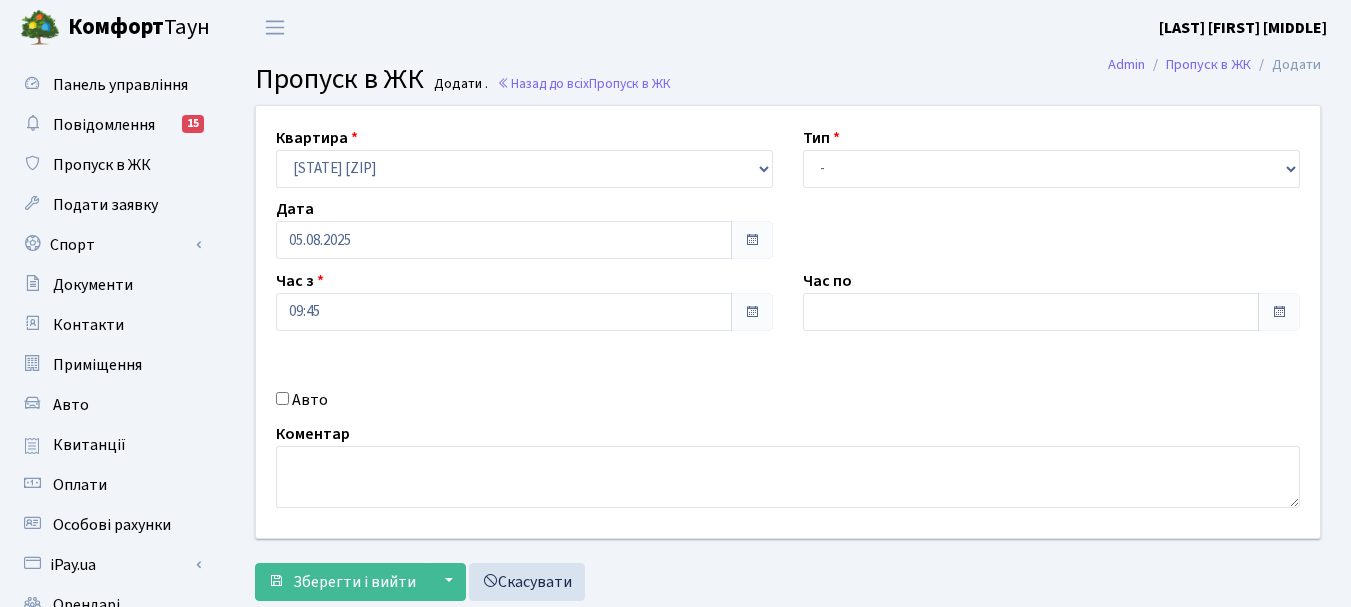 type on "10:45" 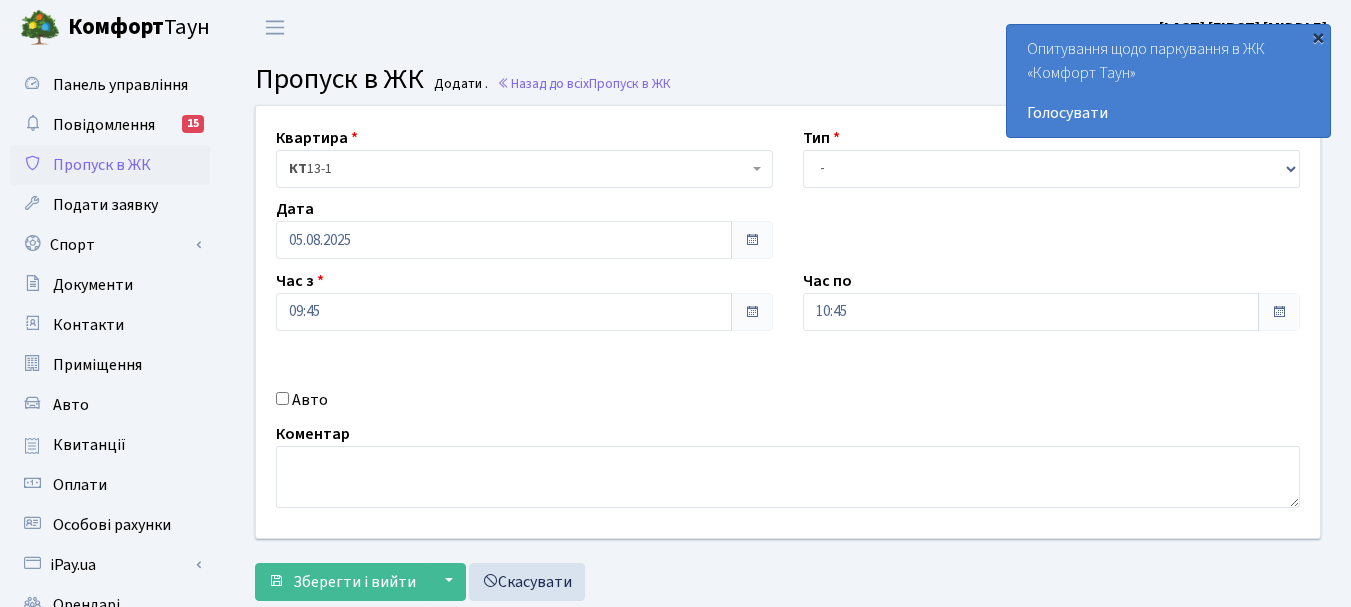 click on "×" at bounding box center [1318, 37] 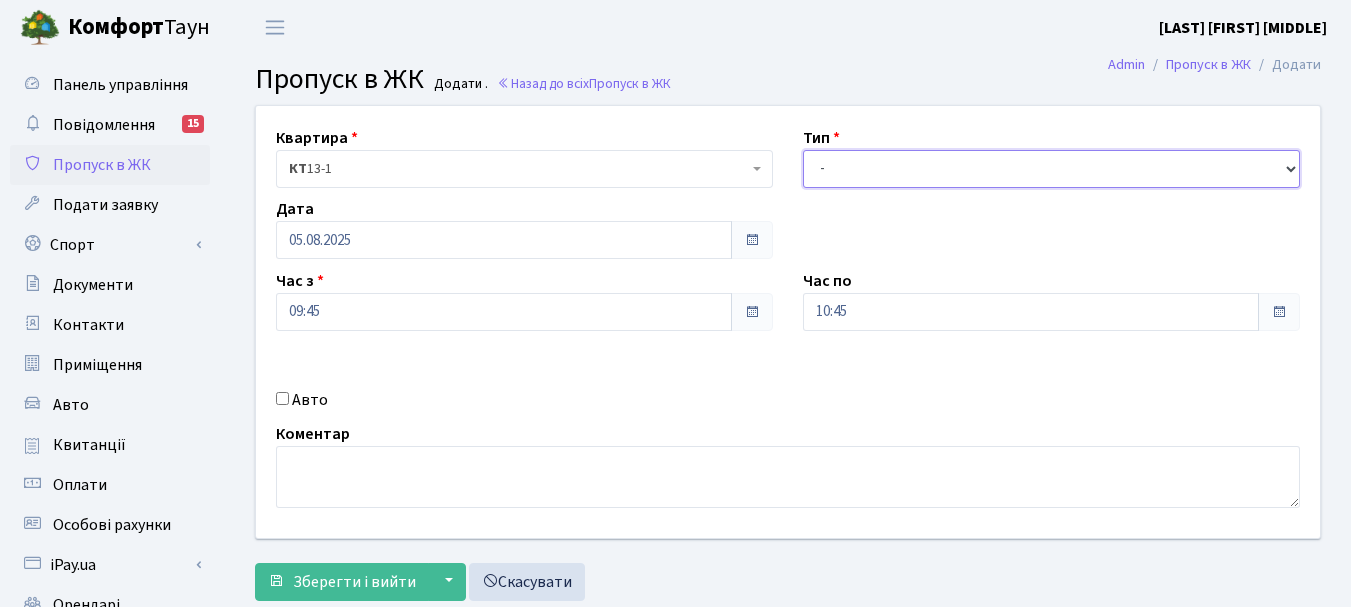 click on "-
Доставка
Таксі
Гості
Сервіс" at bounding box center [1051, 169] 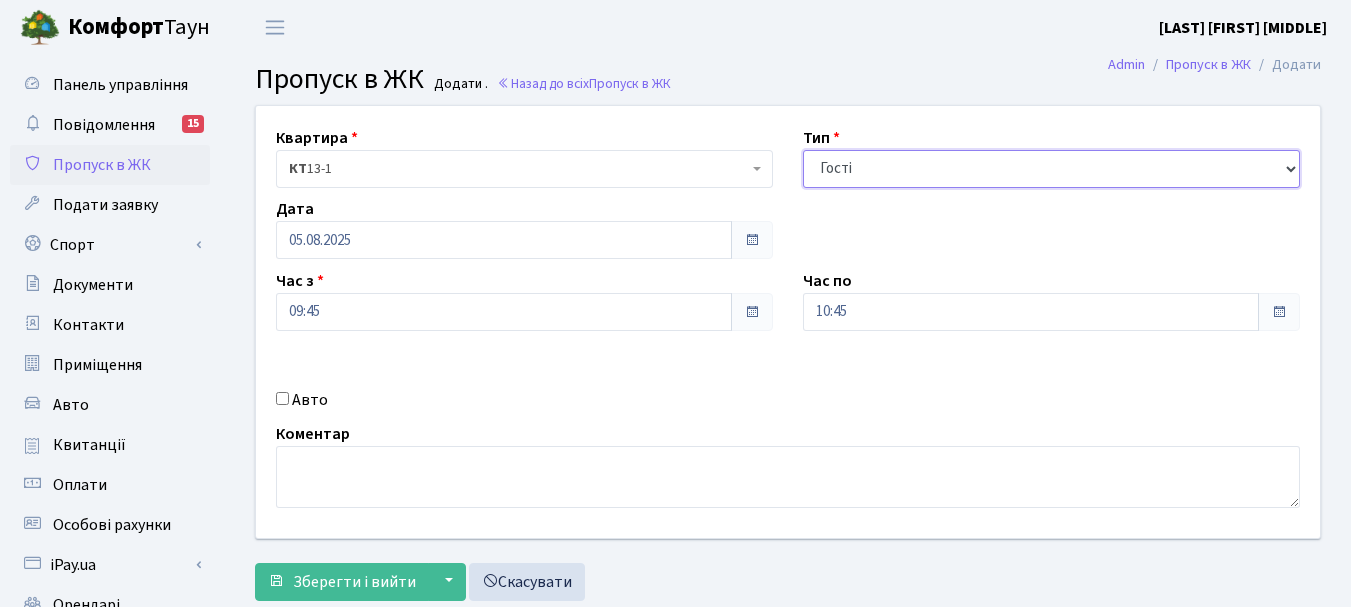 click on "-
Доставка
Таксі
Гості
Сервіс" at bounding box center [1051, 169] 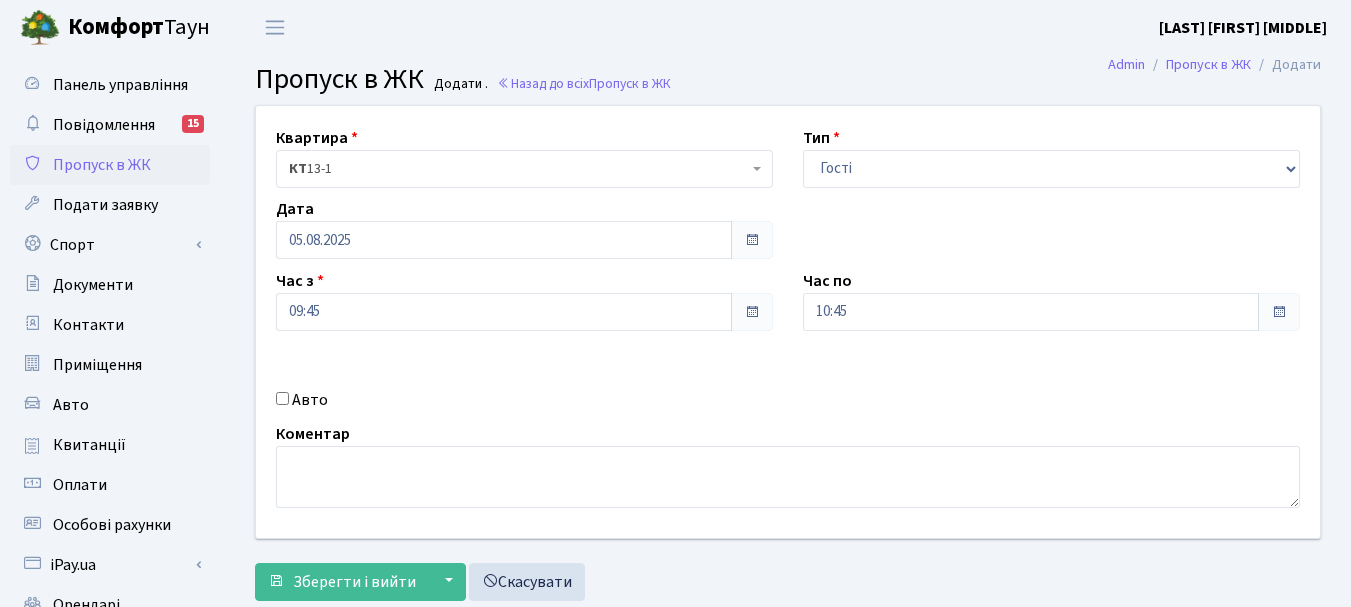 click on "Авто" at bounding box center (282, 398) 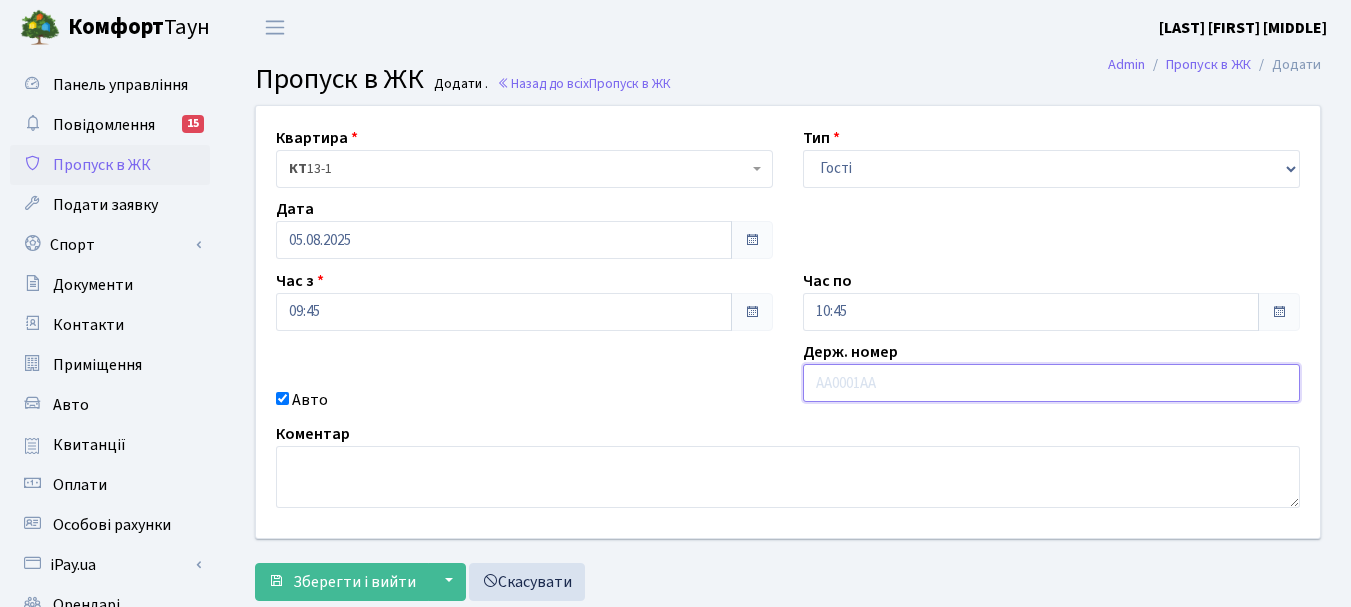 click at bounding box center [1051, 383] 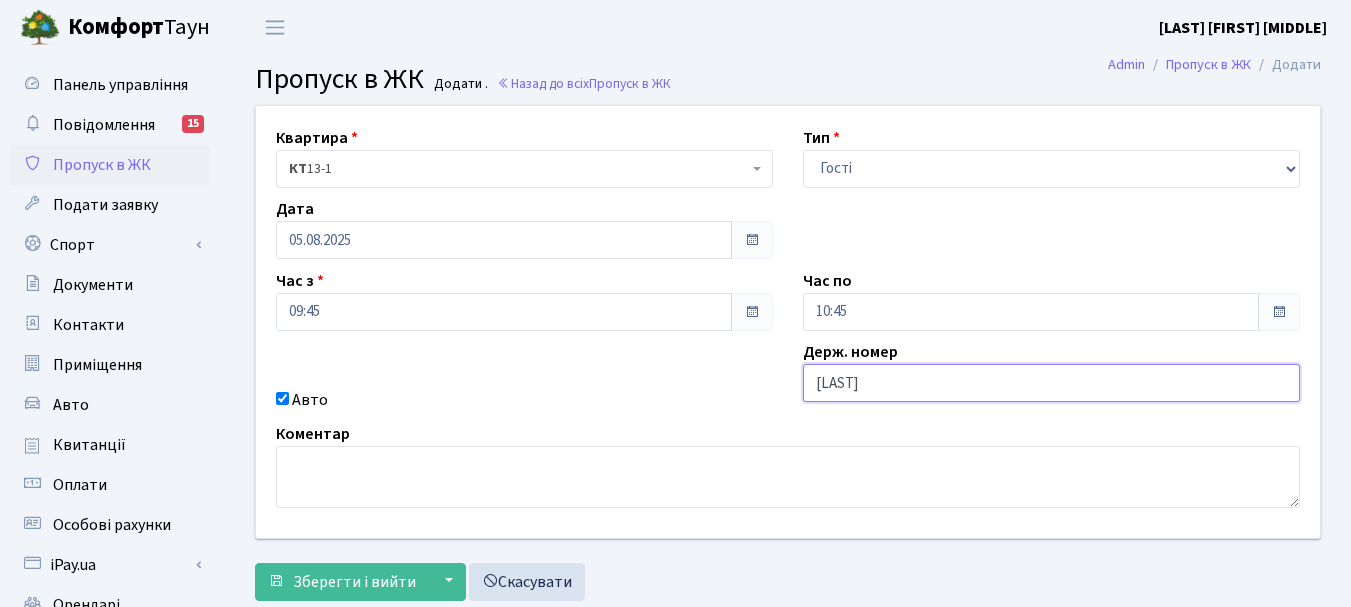 type on "Ф" 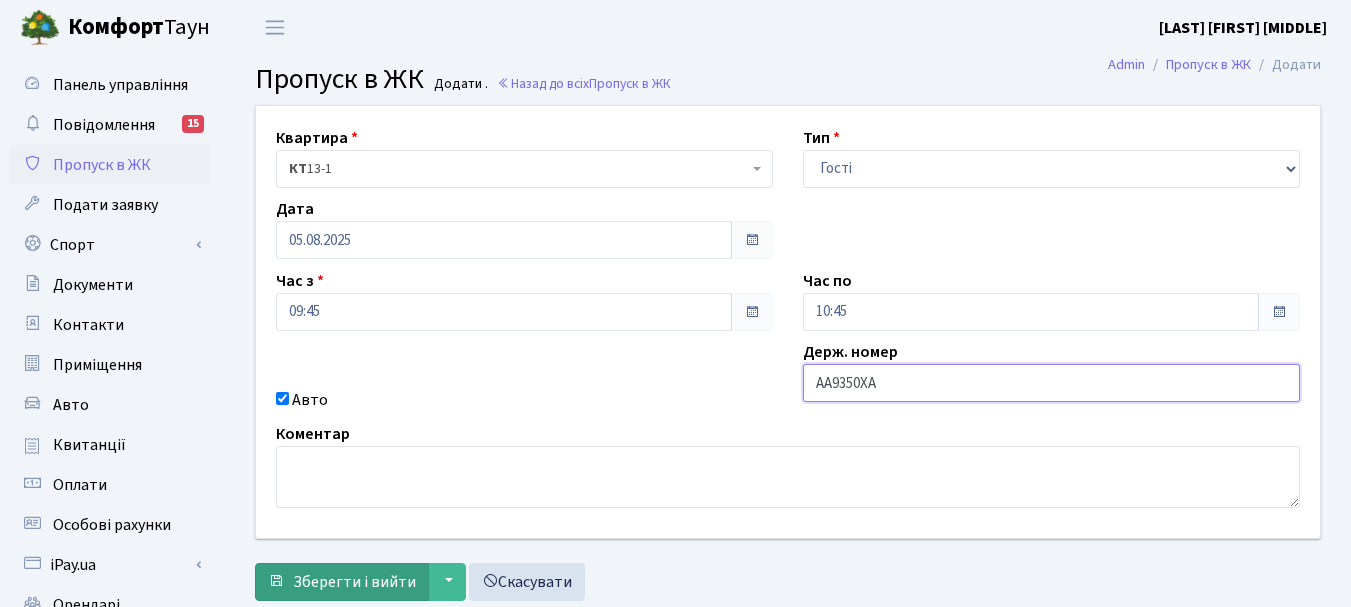 type on "АА9350ХА" 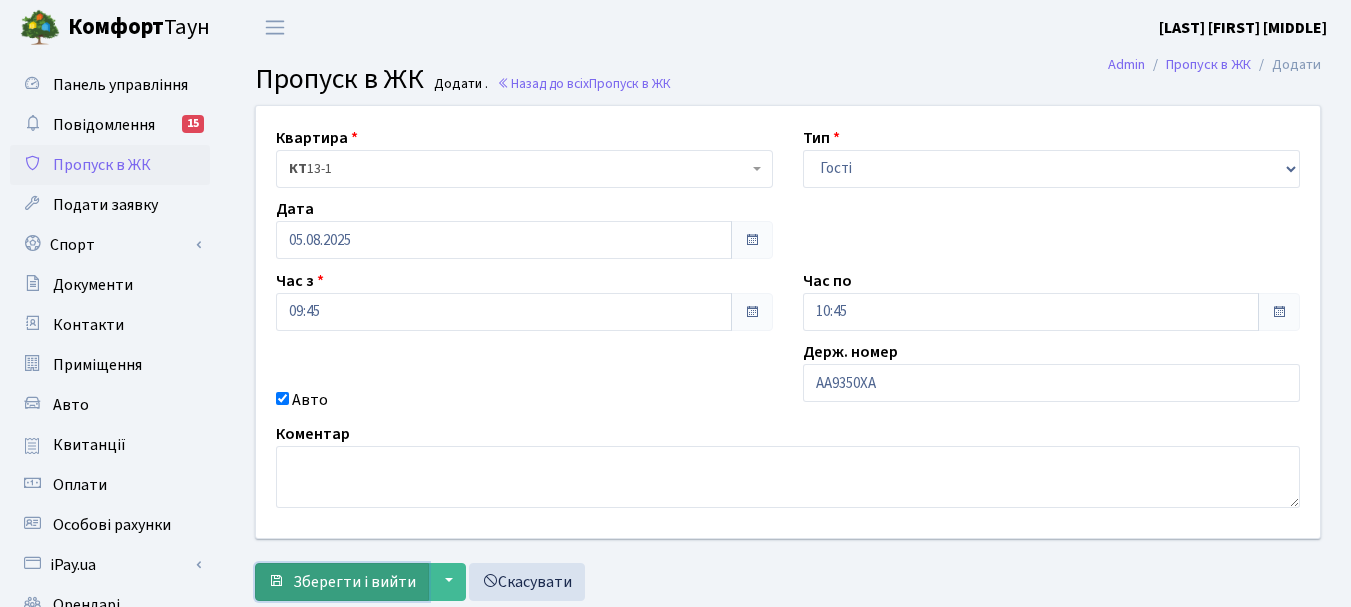 click on "Зберегти і вийти" at bounding box center [354, 582] 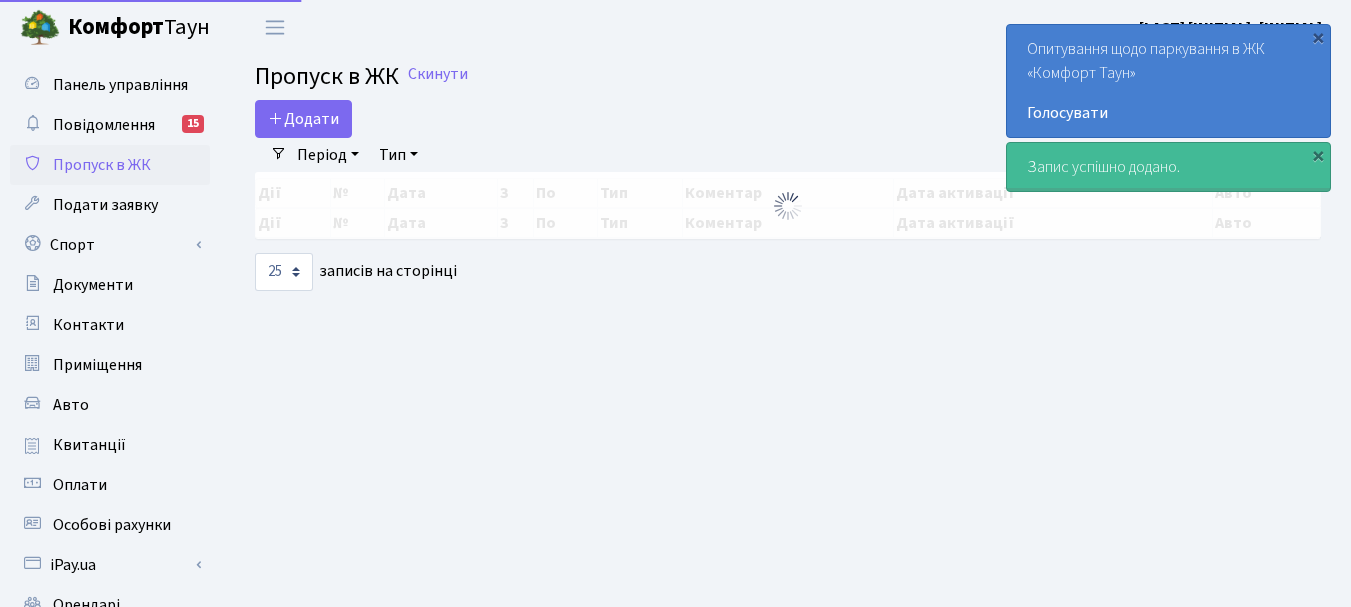 select on "25" 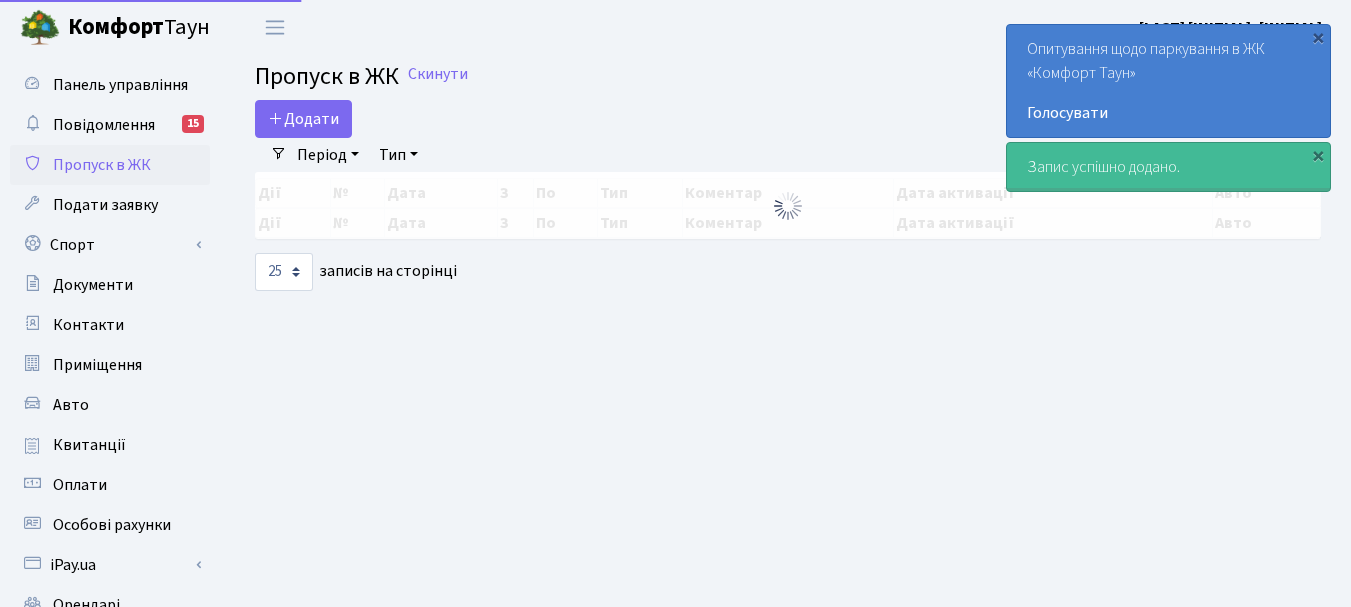 scroll, scrollTop: 0, scrollLeft: 0, axis: both 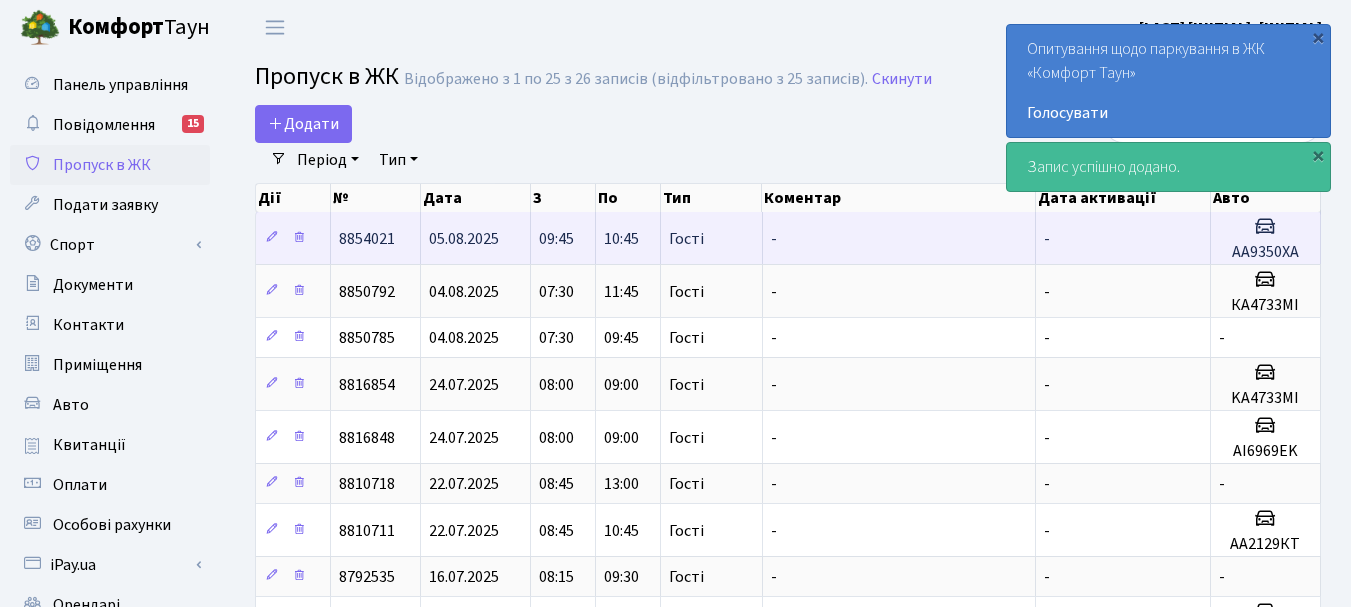 click on "8854021" at bounding box center (367, 239) 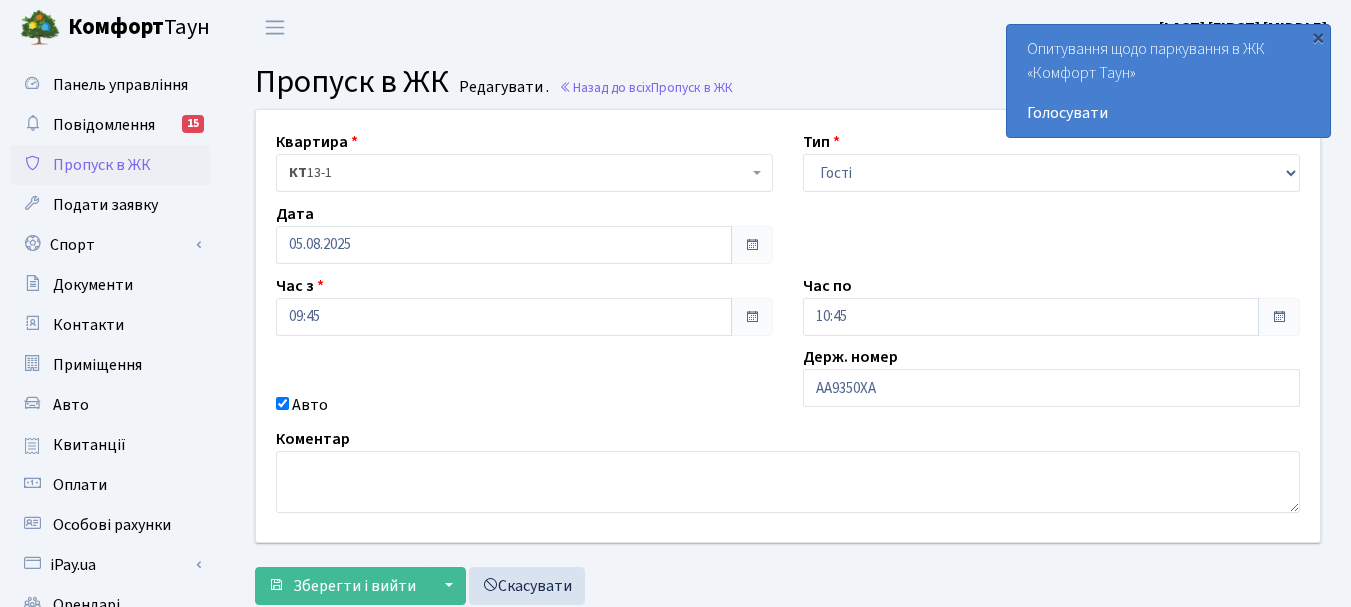 scroll, scrollTop: 0, scrollLeft: 0, axis: both 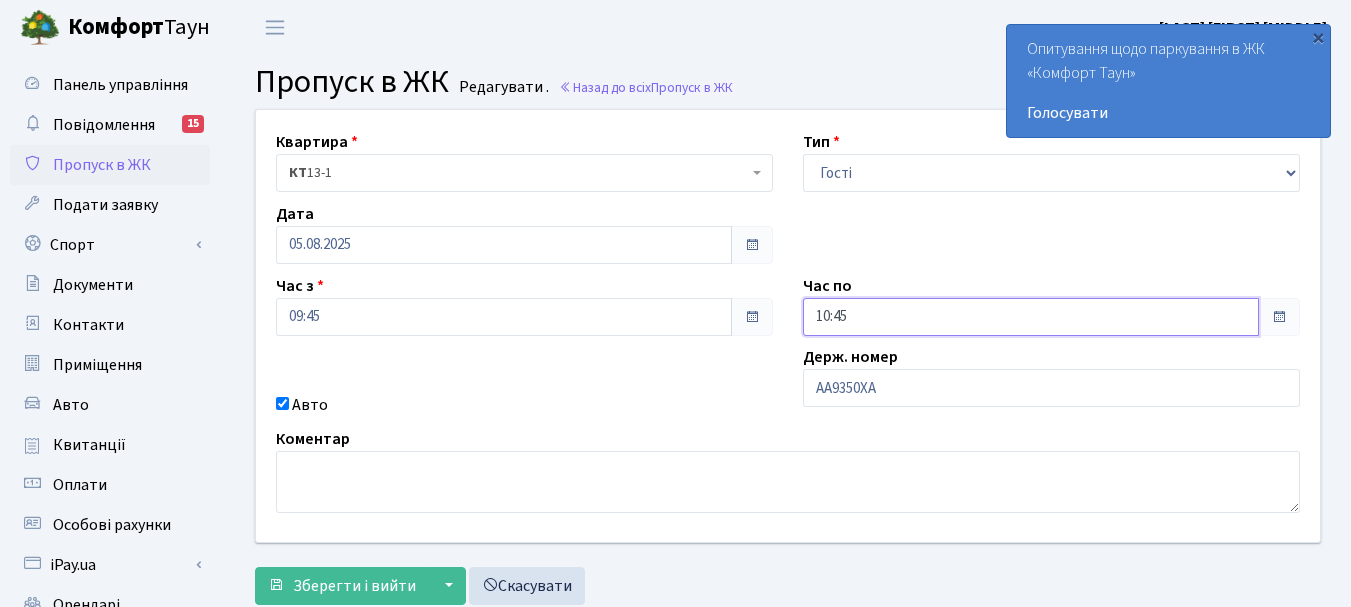 click on "10:45" at bounding box center [1031, 317] 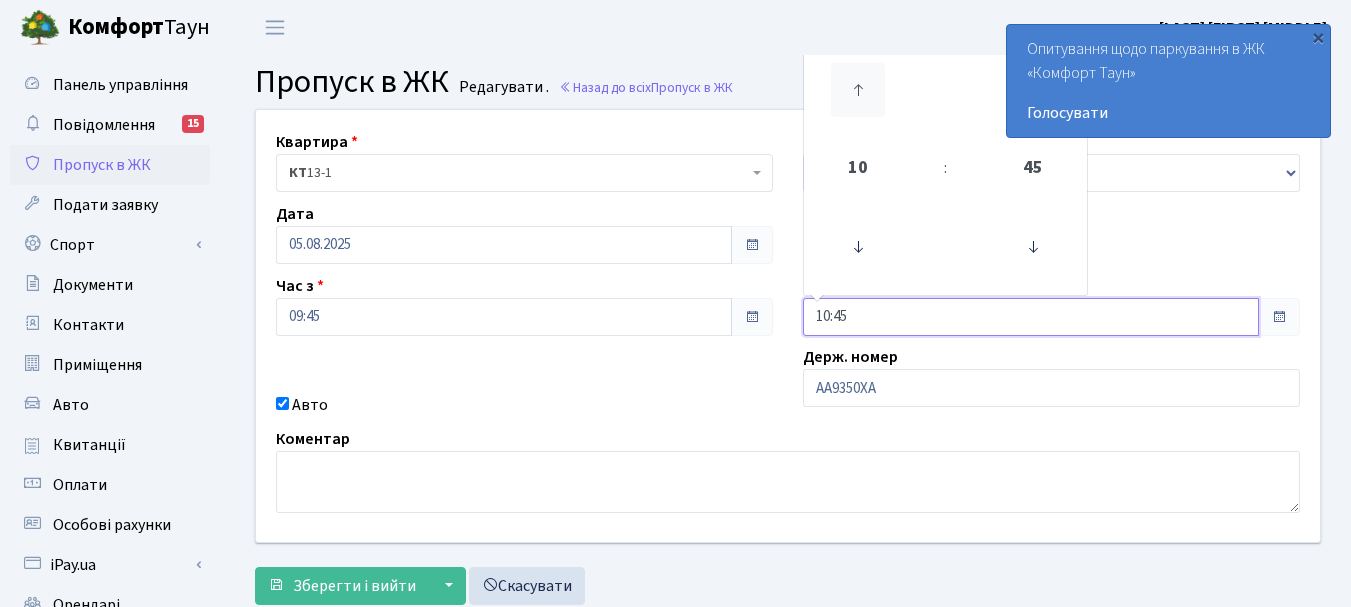 click at bounding box center (858, 90) 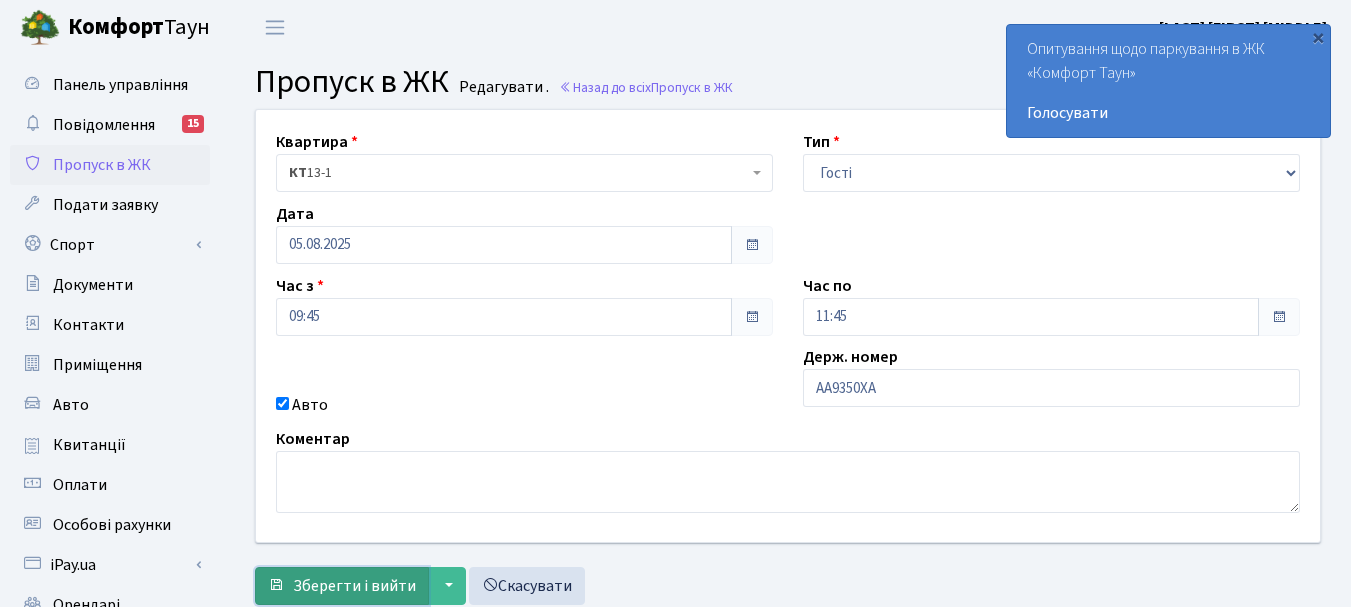 click on "Зберегти і вийти" at bounding box center (354, 586) 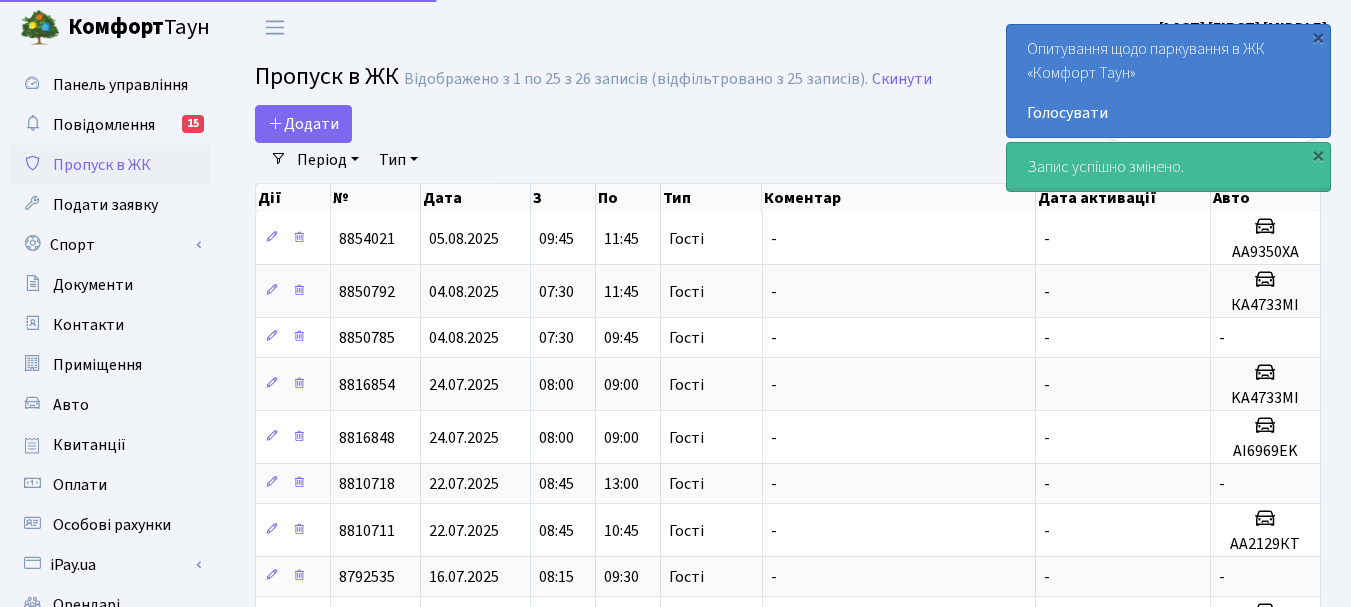 select on "25" 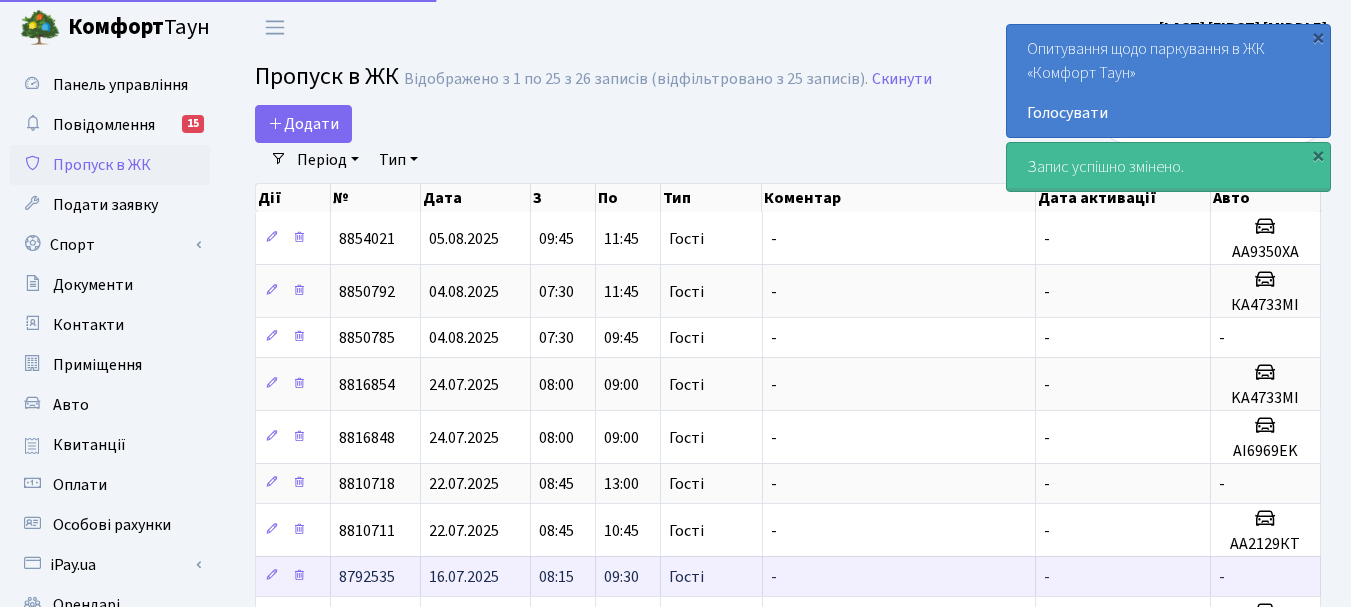 scroll, scrollTop: 0, scrollLeft: 0, axis: both 